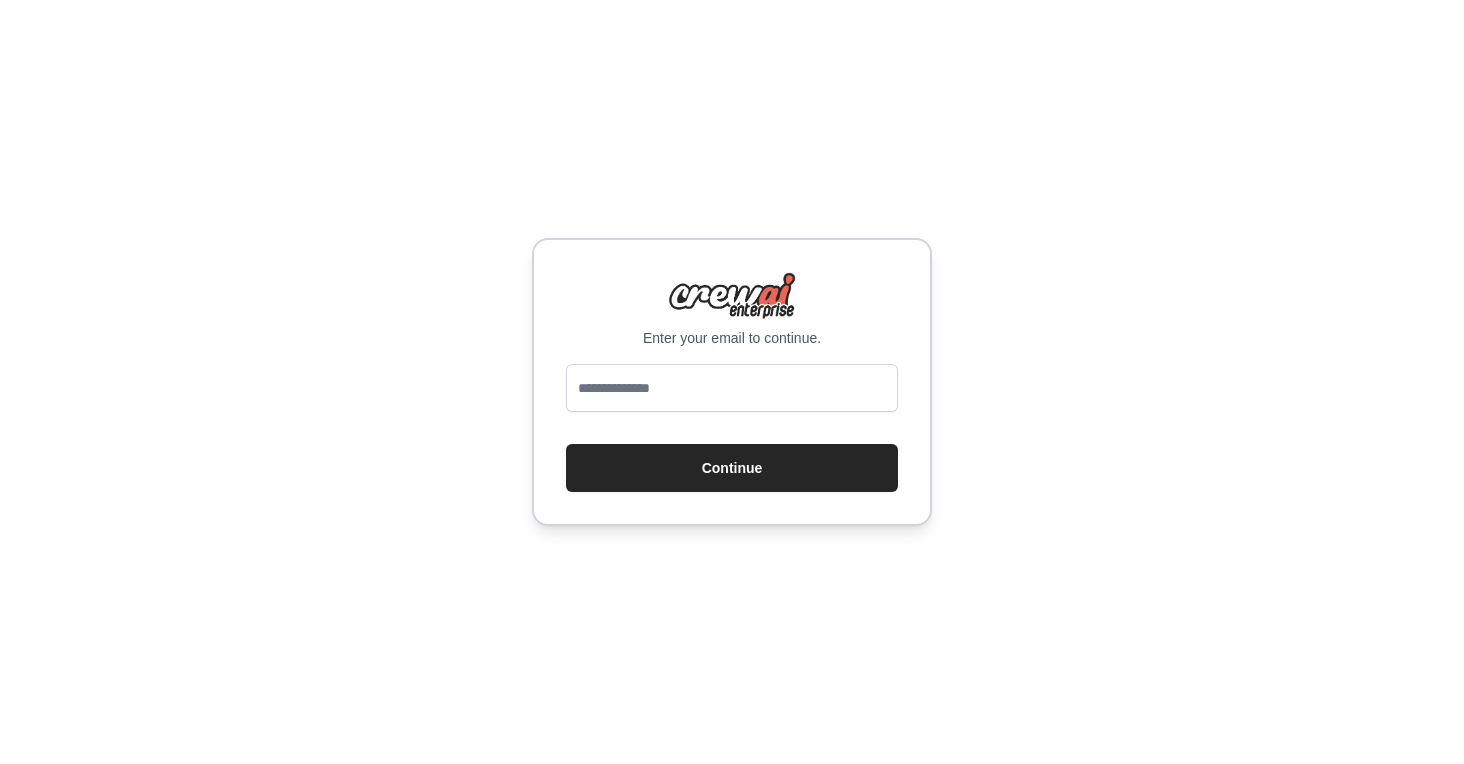 scroll, scrollTop: 0, scrollLeft: 0, axis: both 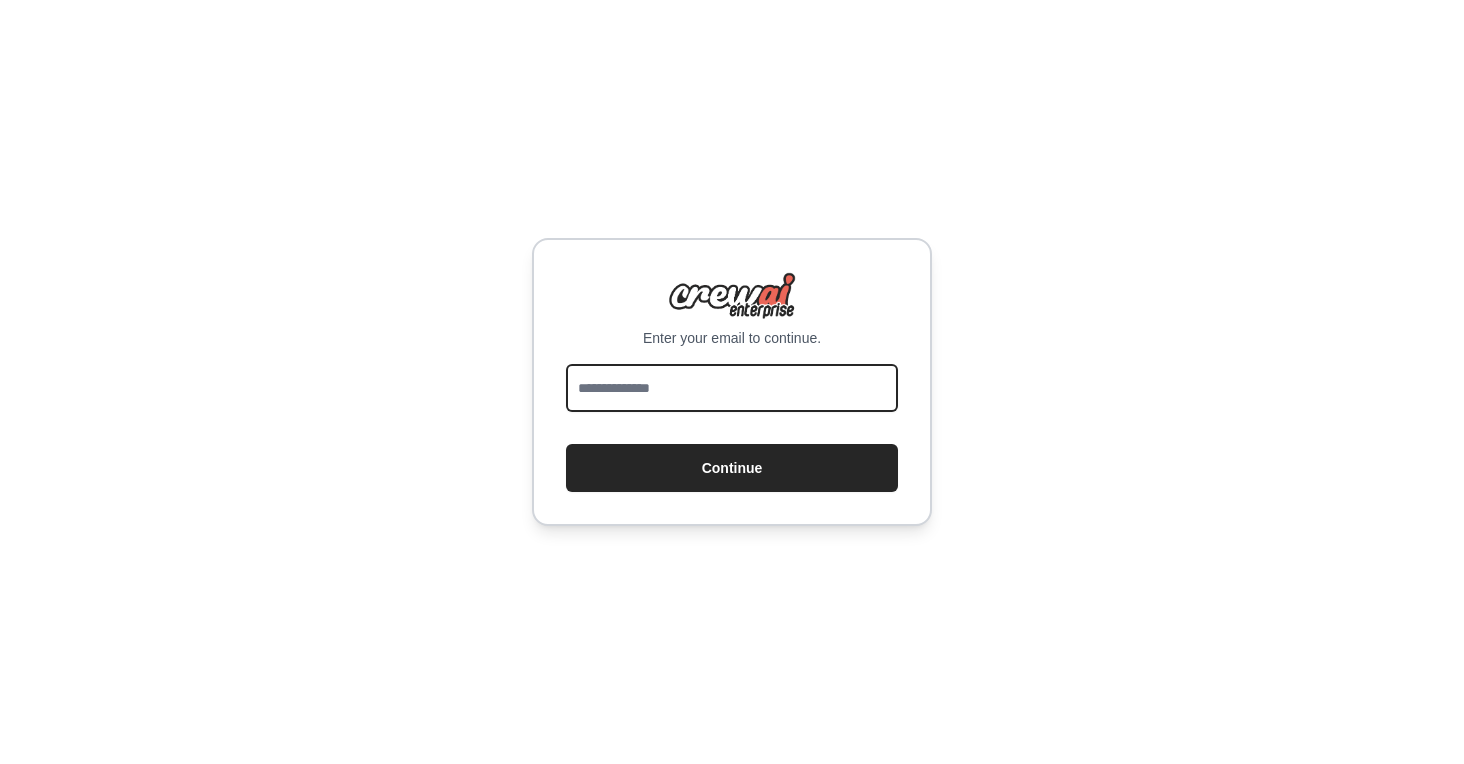 click at bounding box center [732, 388] 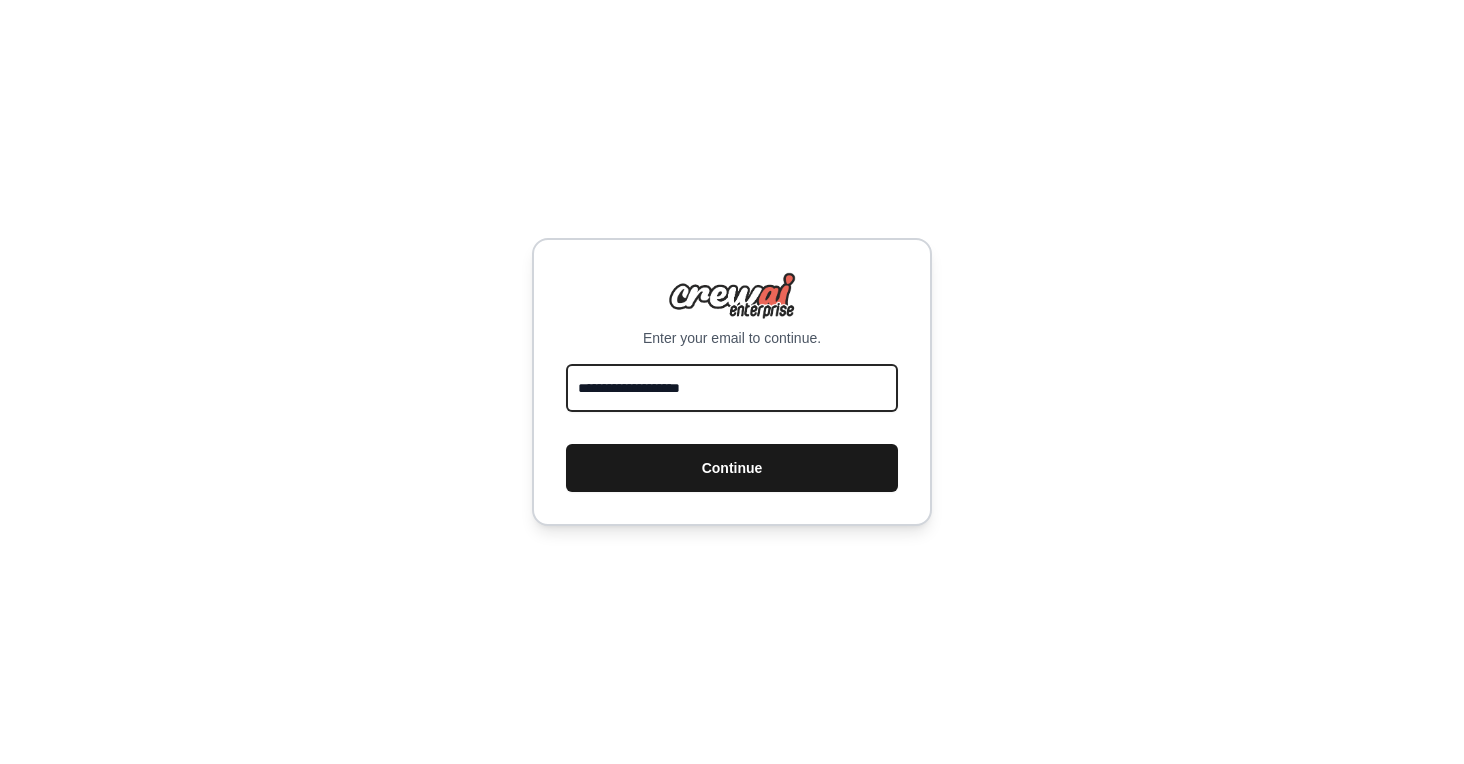 type on "**********" 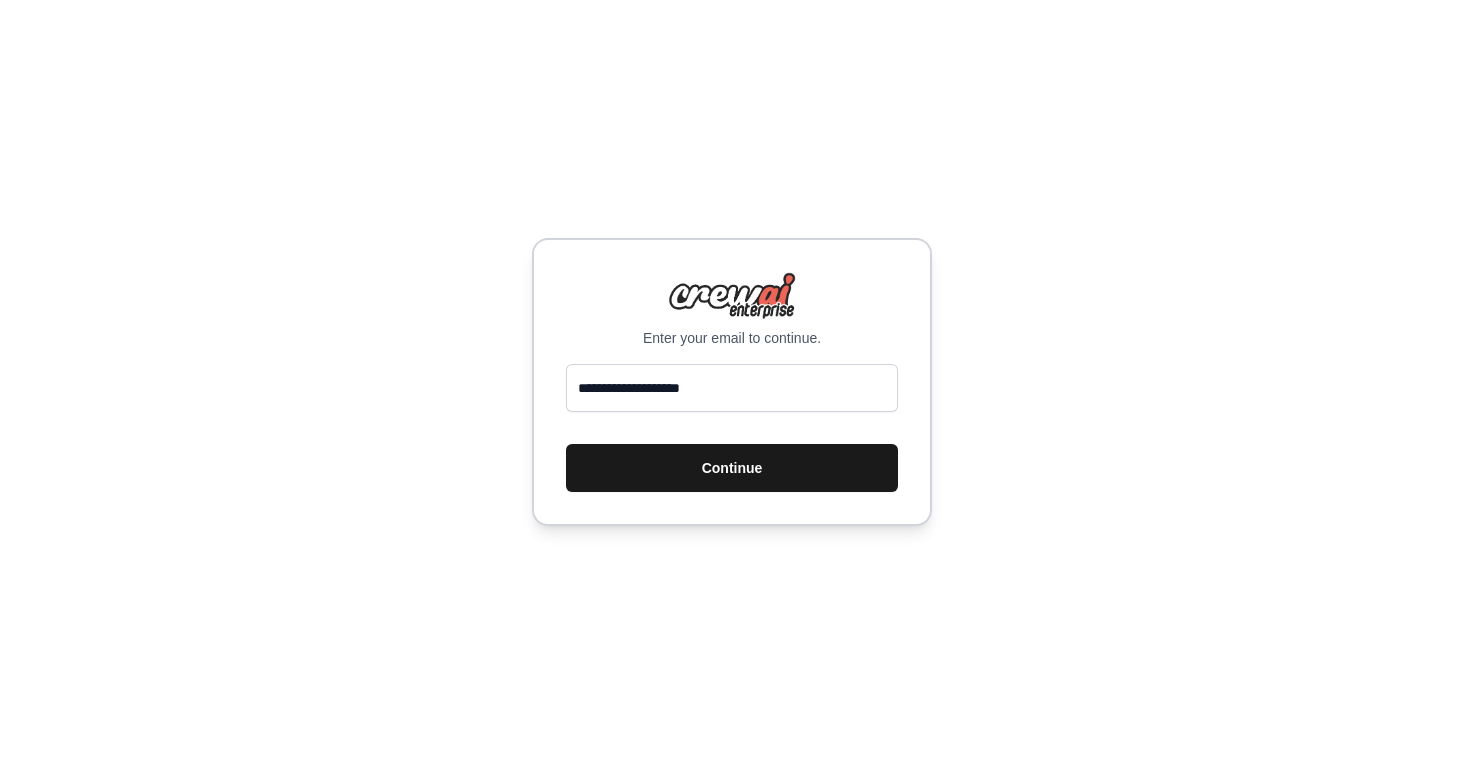 click on "Continue" at bounding box center (732, 468) 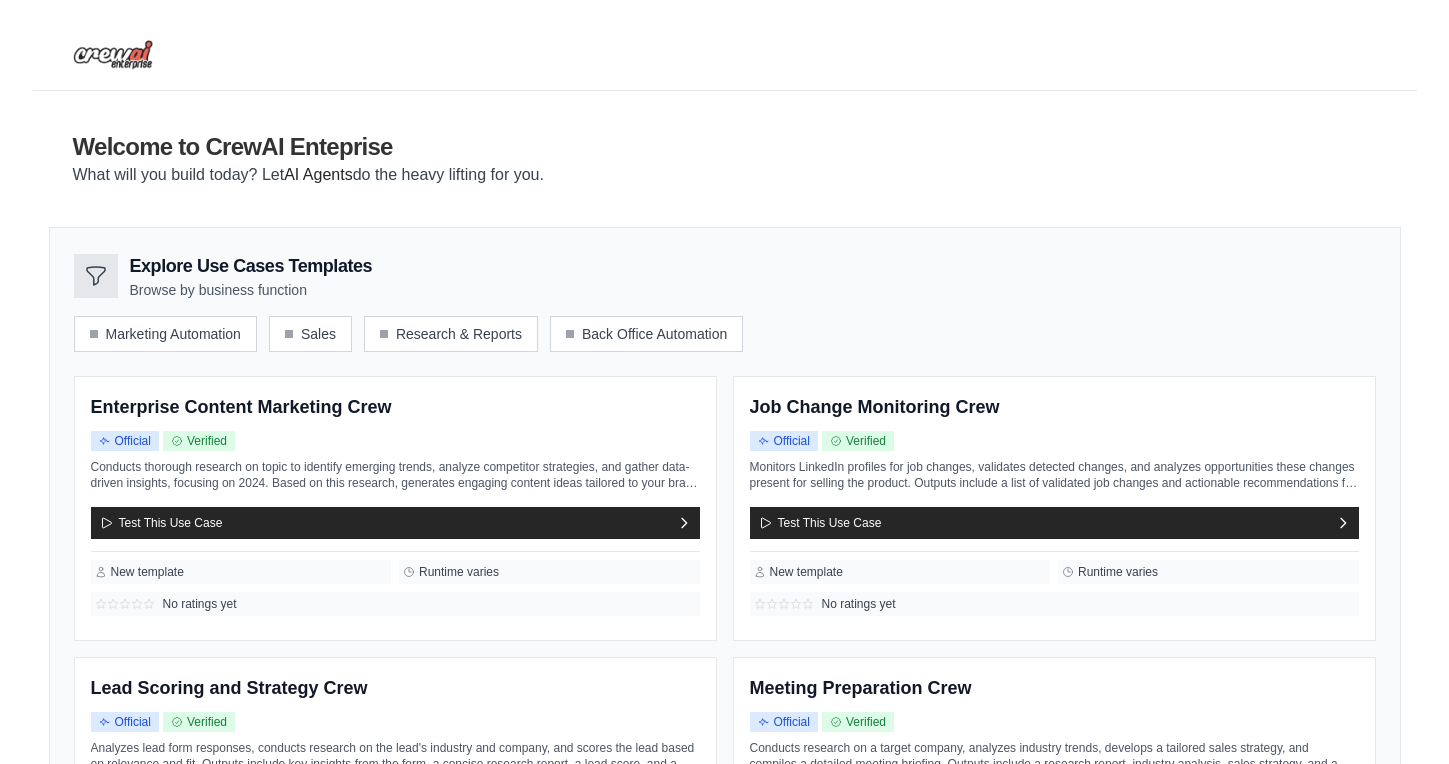 scroll, scrollTop: 0, scrollLeft: 0, axis: both 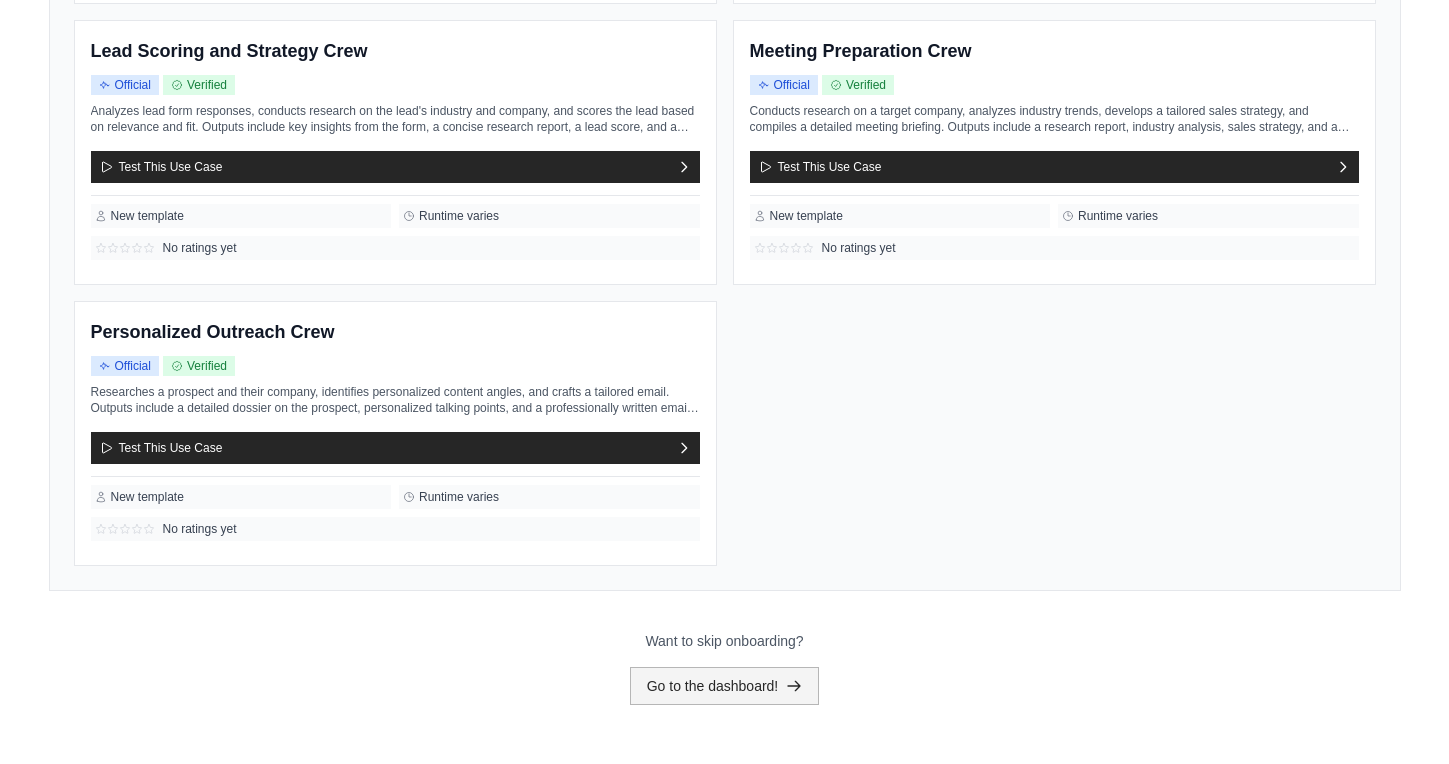 click on "Go to the dashboard!" at bounding box center (725, 686) 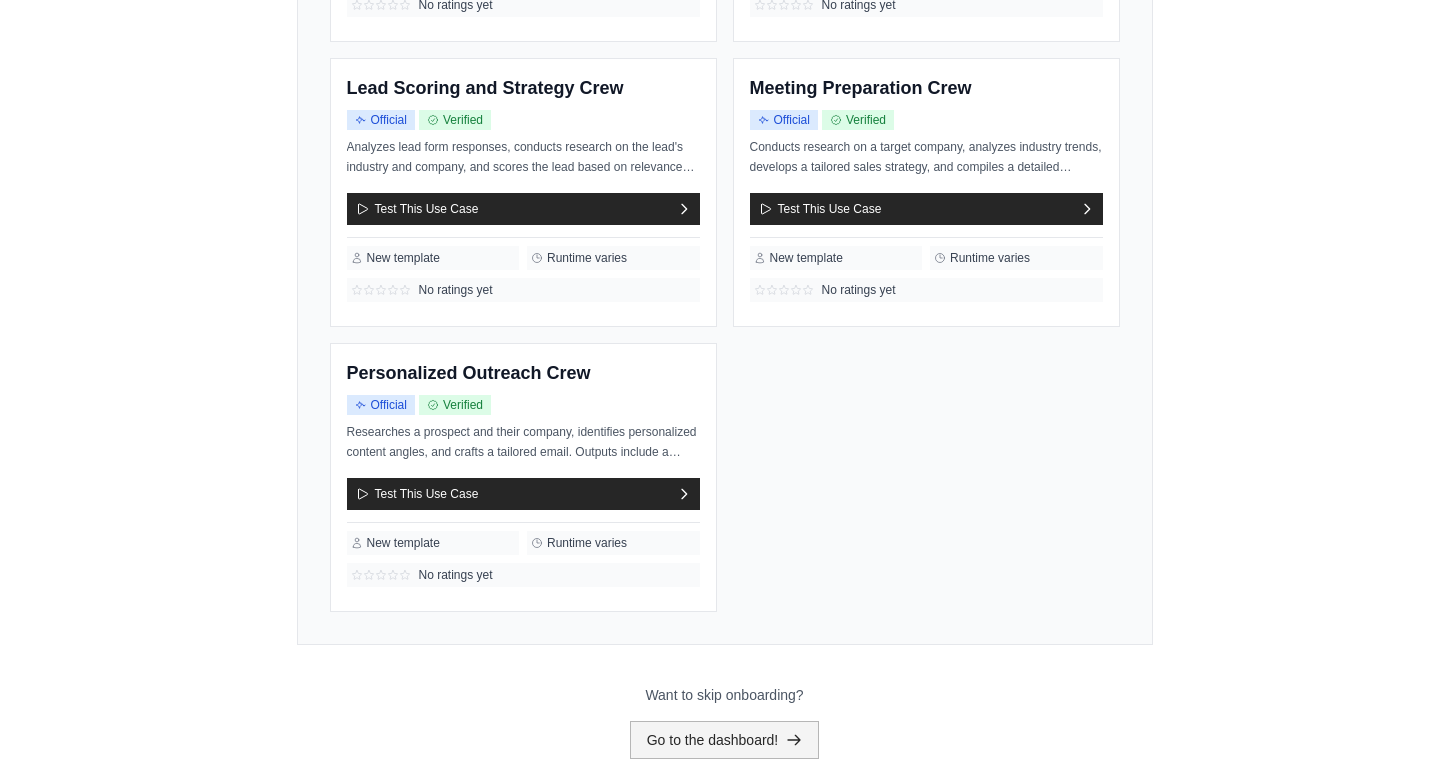 scroll, scrollTop: 0, scrollLeft: 0, axis: both 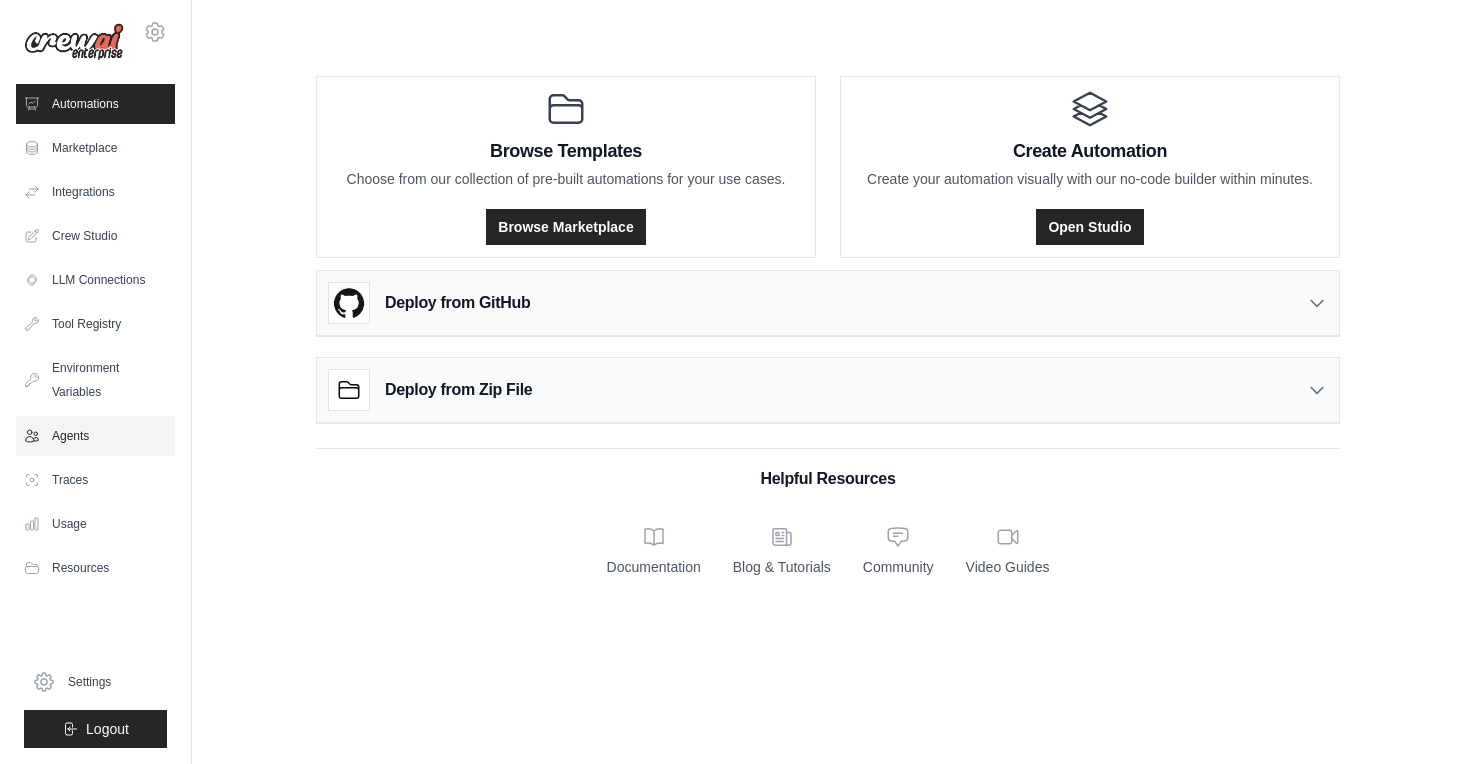 click on "Agents" at bounding box center [95, 436] 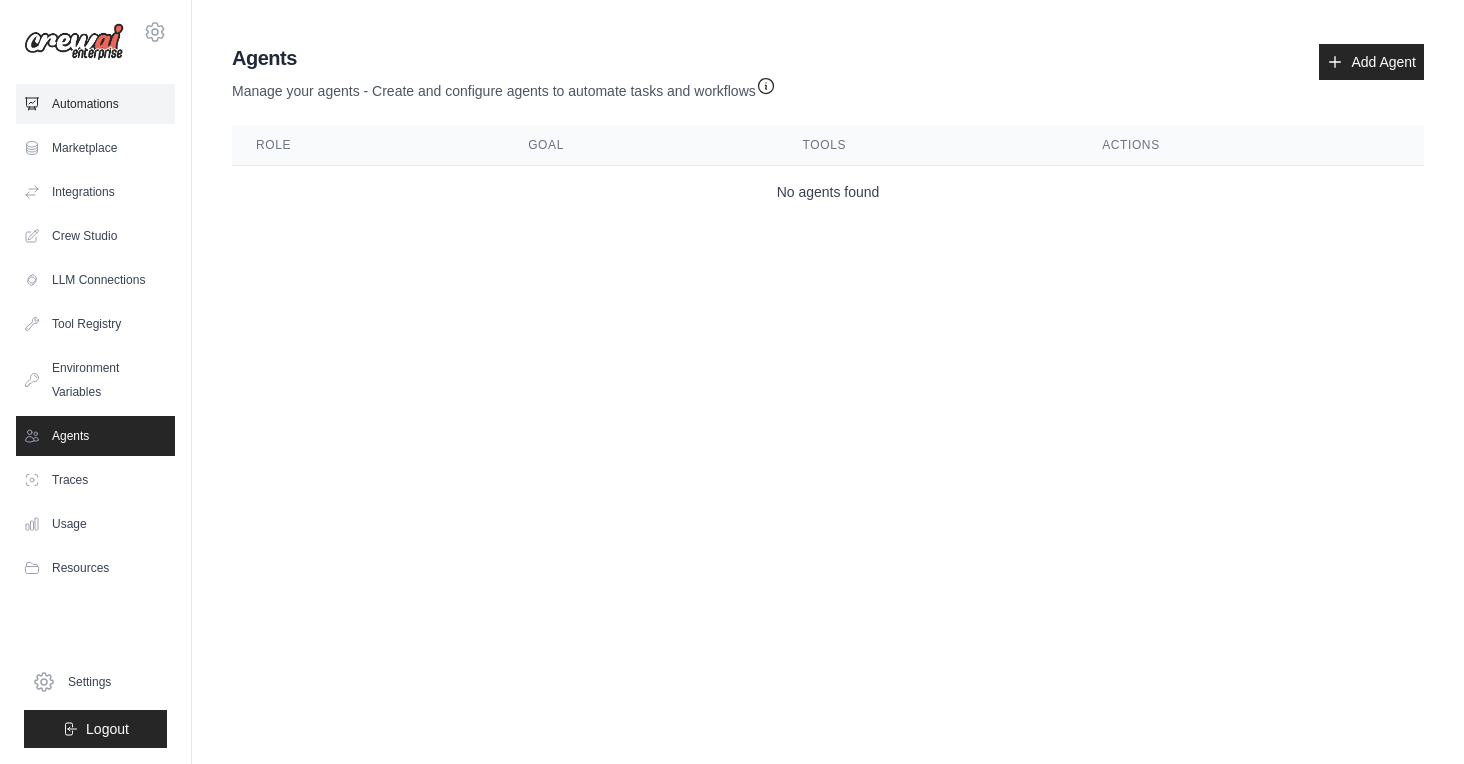 click on "Automations" at bounding box center (95, 104) 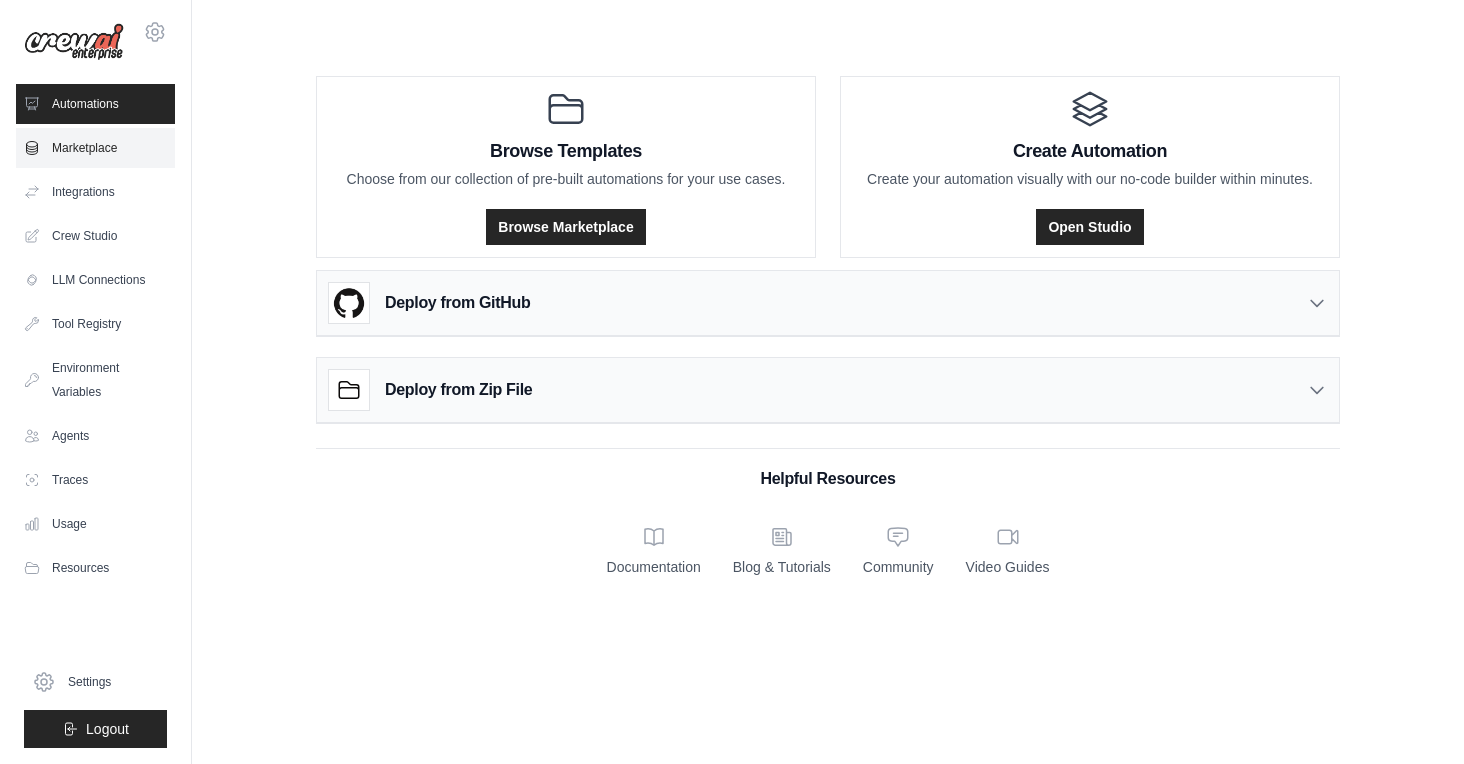 click on "Marketplace" at bounding box center [95, 148] 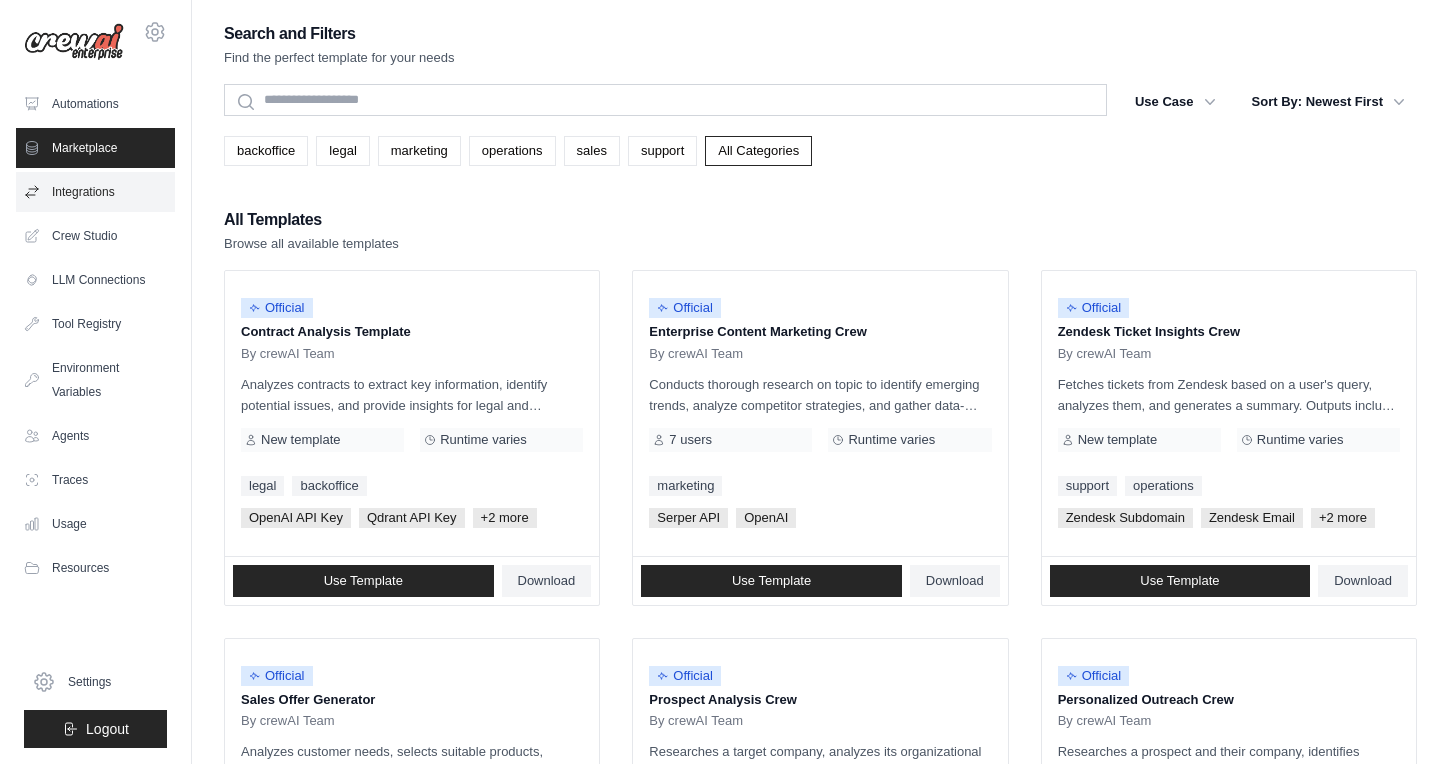 click on "Integrations" at bounding box center (95, 192) 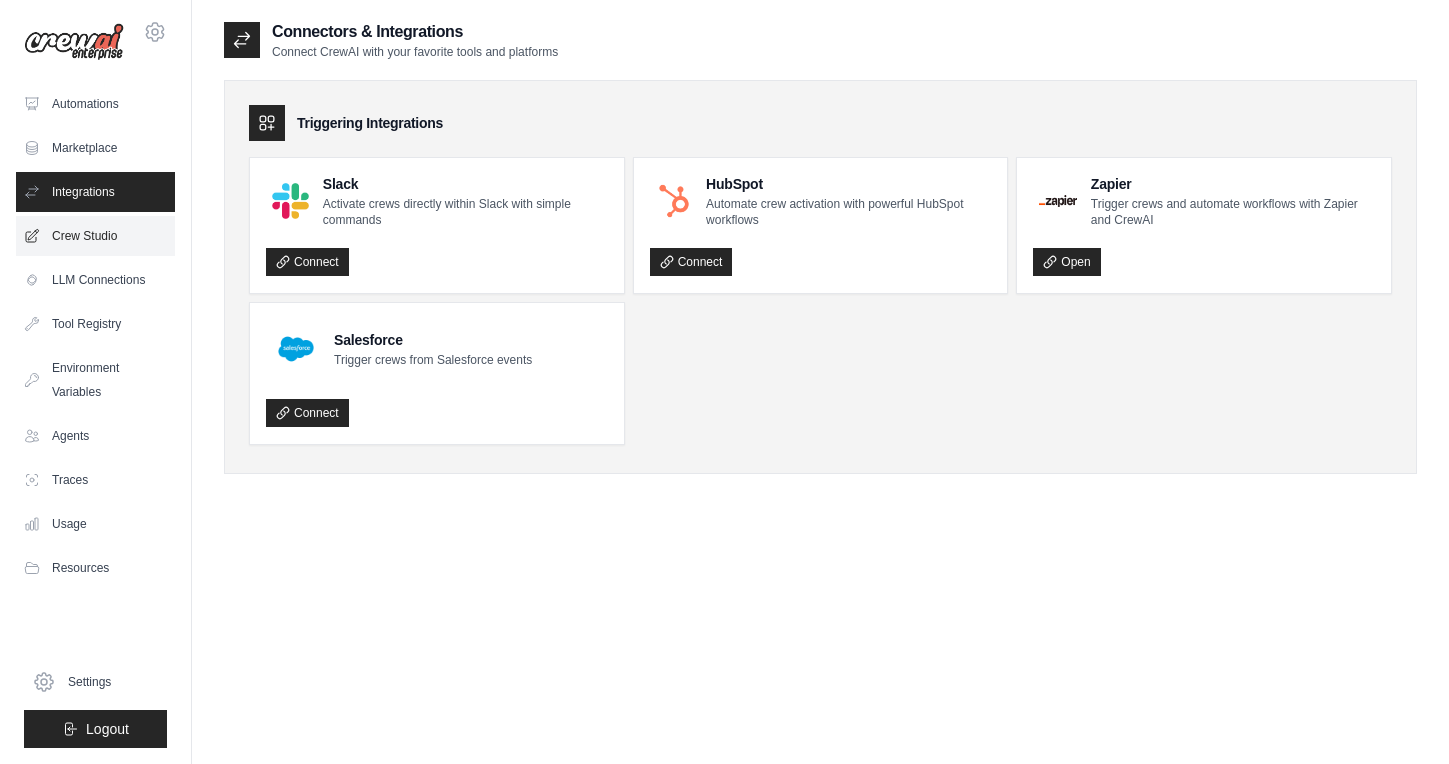 click on "Crew Studio" at bounding box center [95, 236] 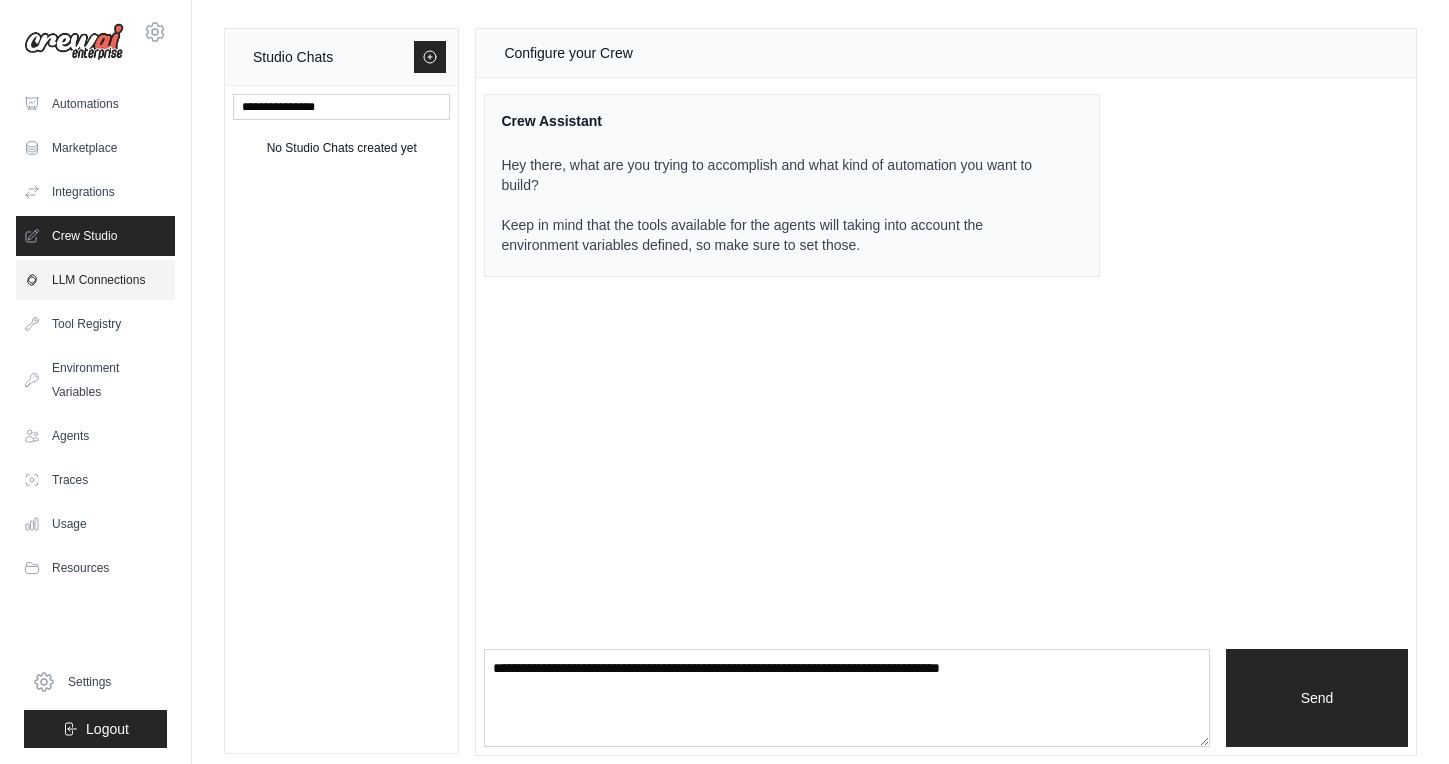 click on "LLM Connections" at bounding box center [95, 280] 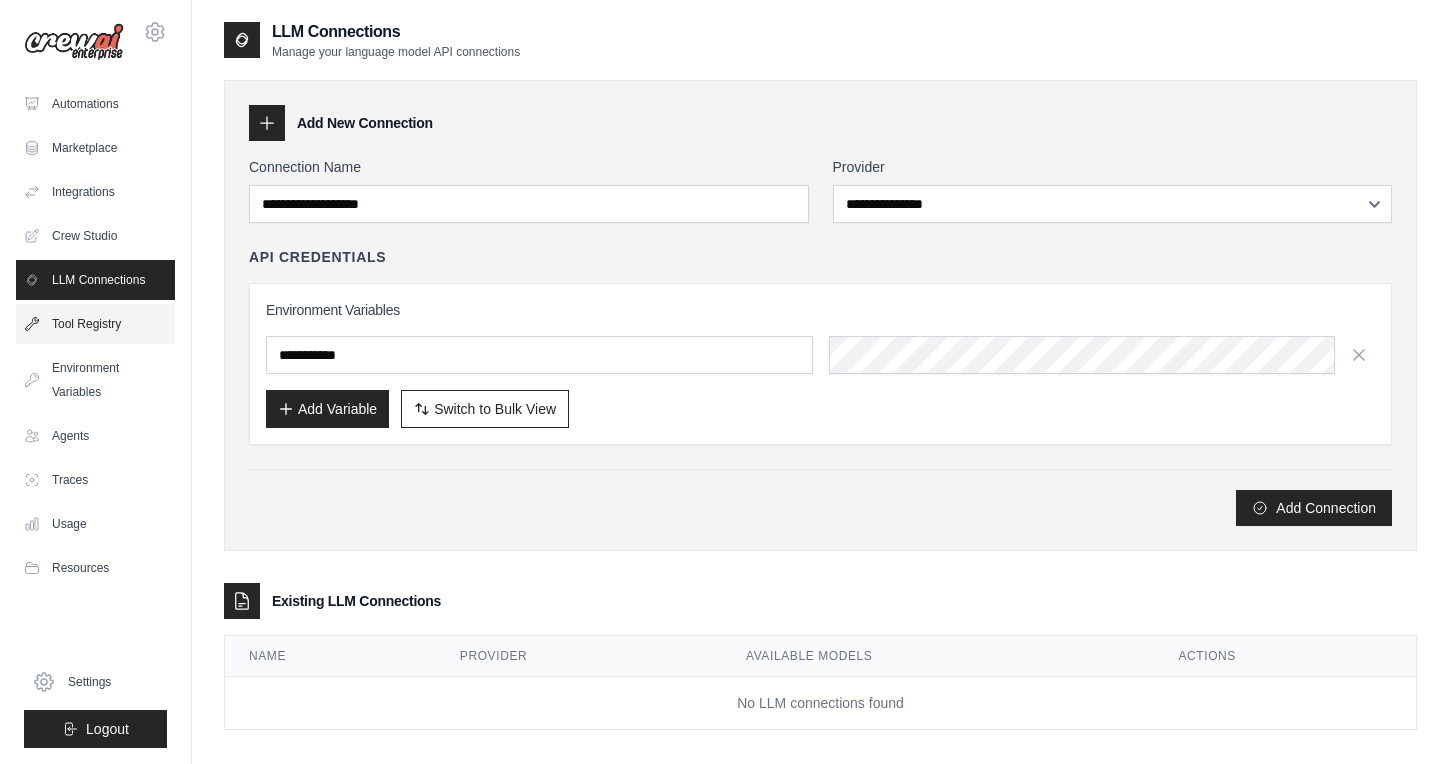 click on "Tool Registry" at bounding box center (95, 324) 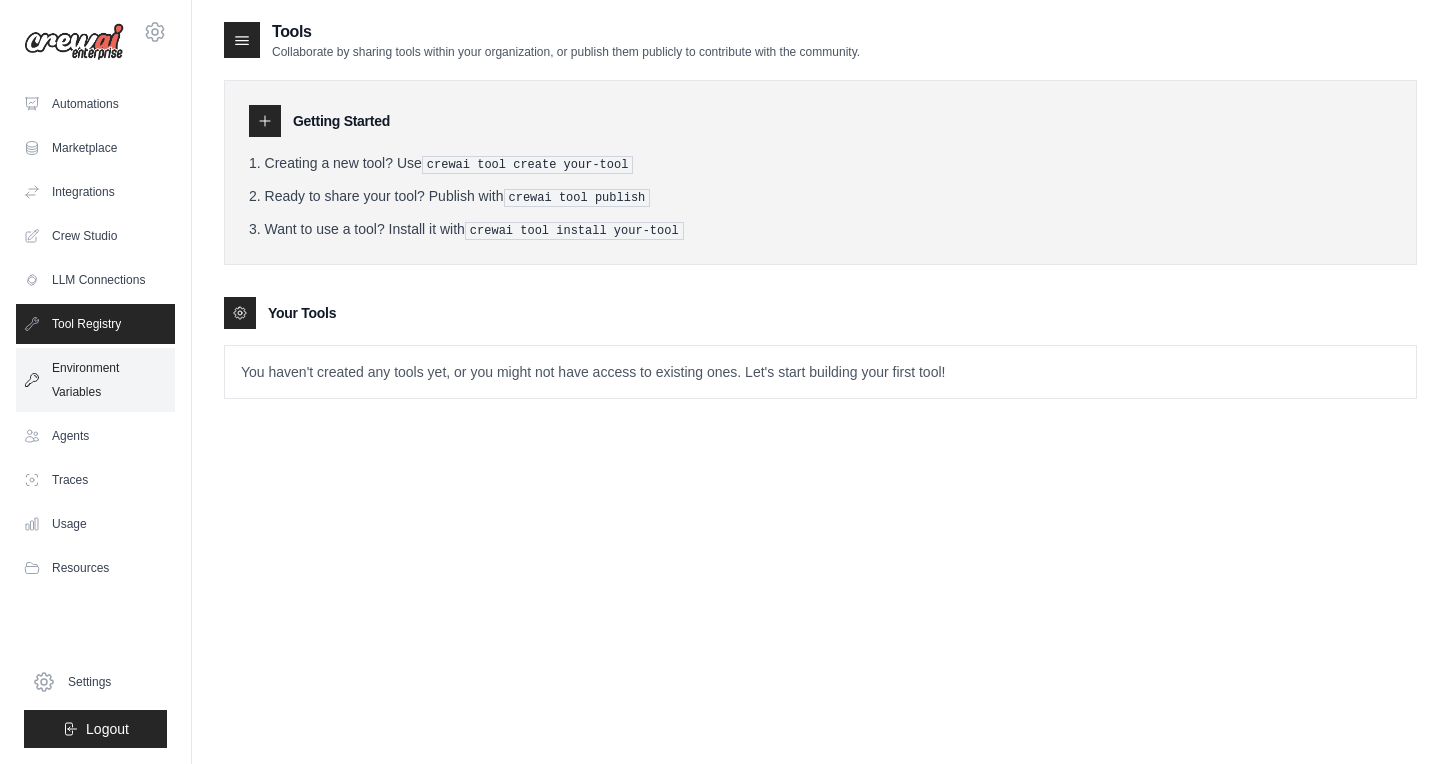 click on "Environment Variables" at bounding box center [95, 380] 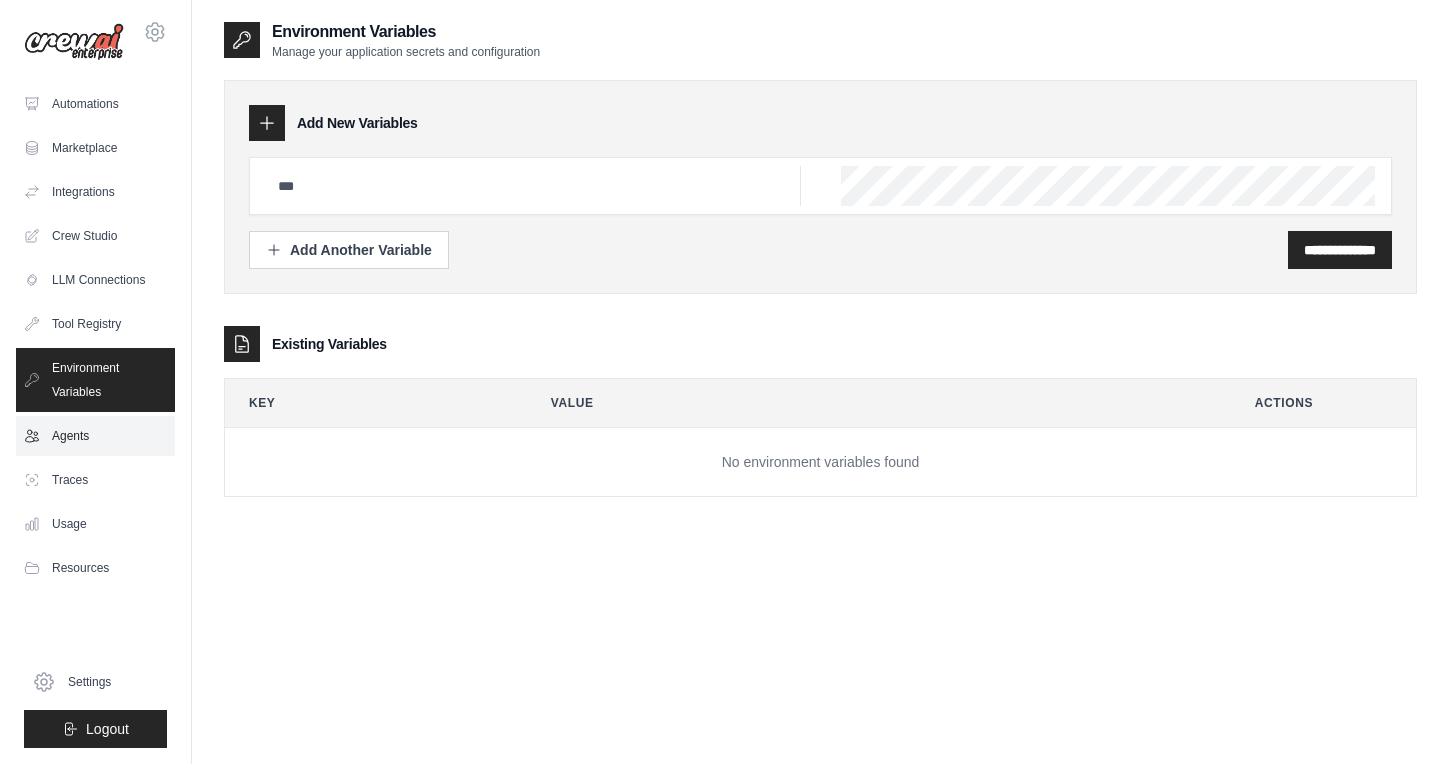 click on "Agents" at bounding box center [95, 436] 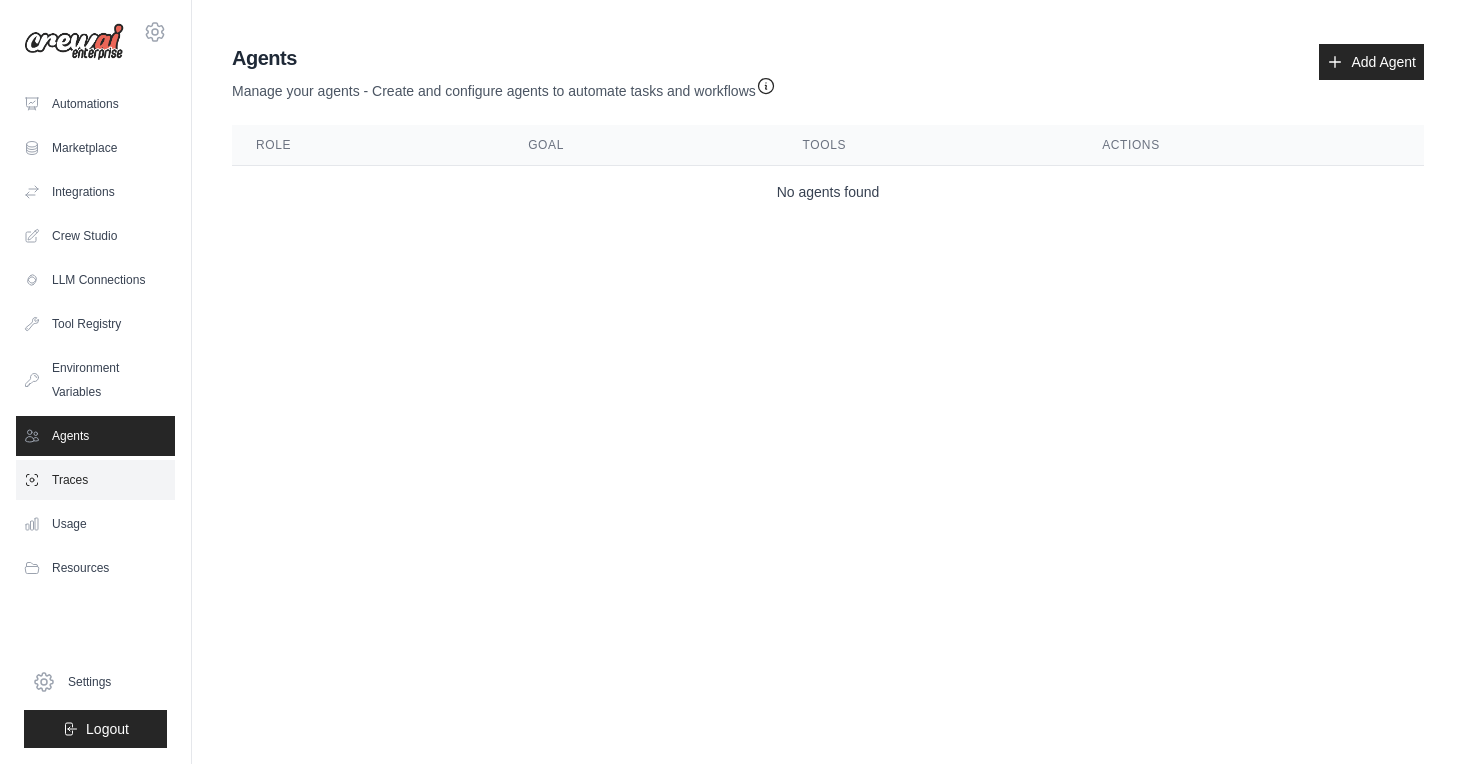 click on "Traces" at bounding box center [95, 480] 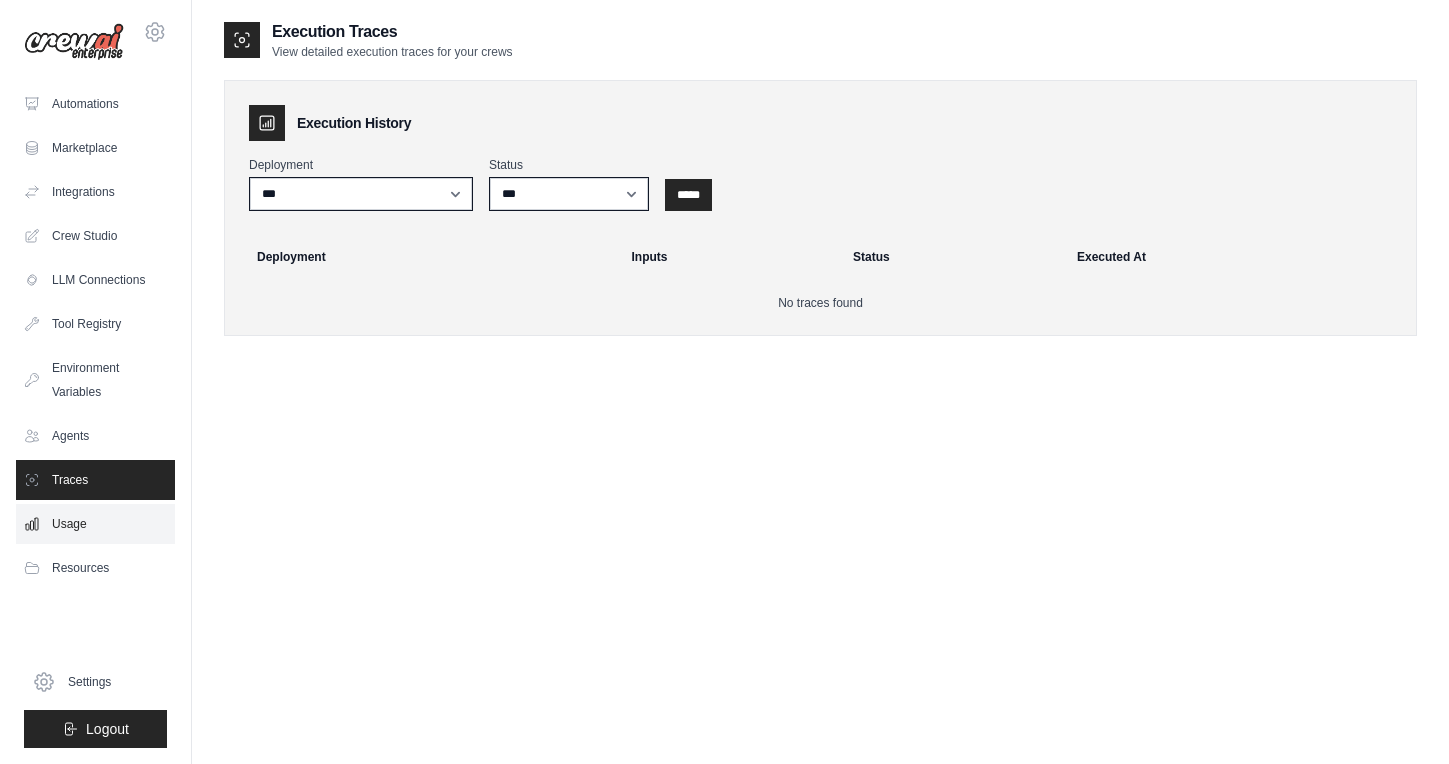 click on "Usage" at bounding box center (95, 524) 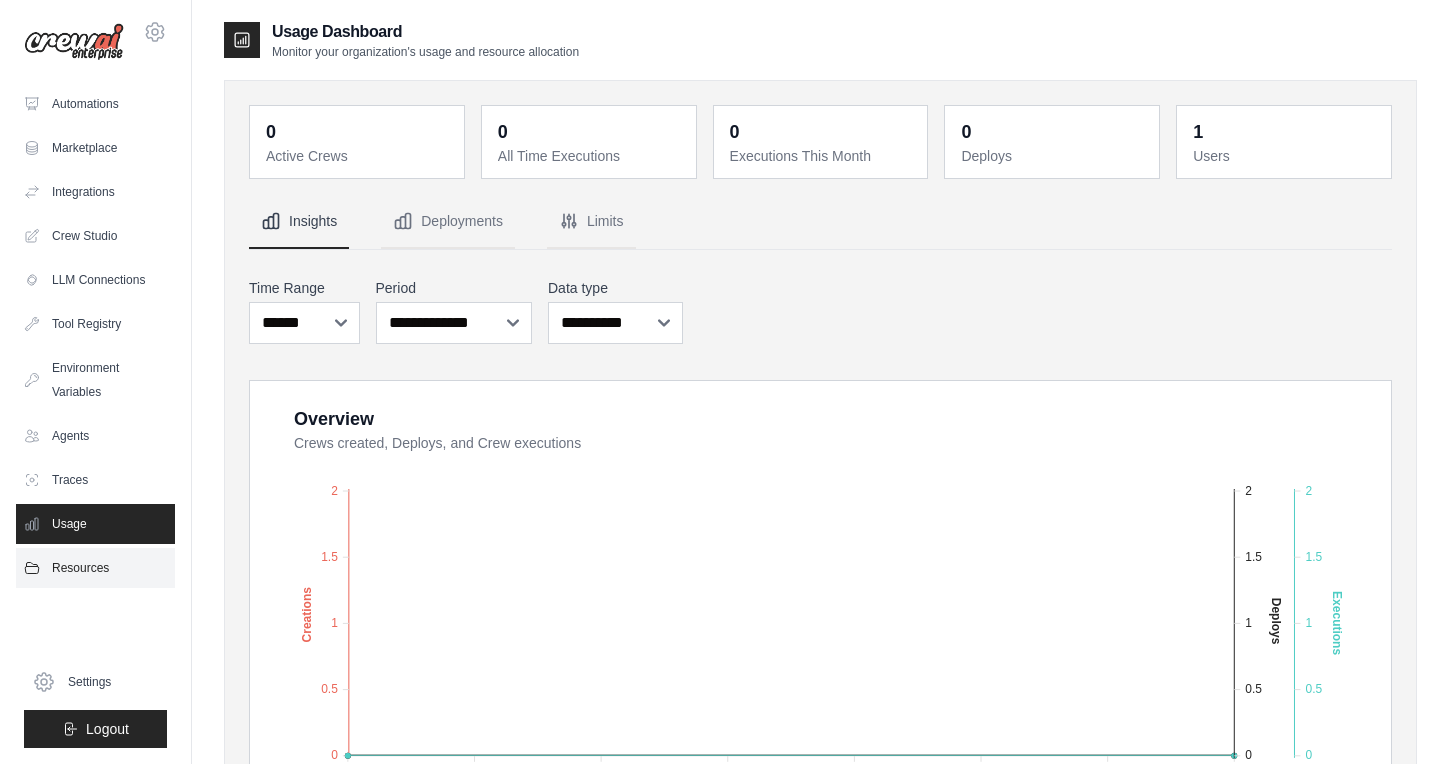 click on "Resources" at bounding box center [95, 568] 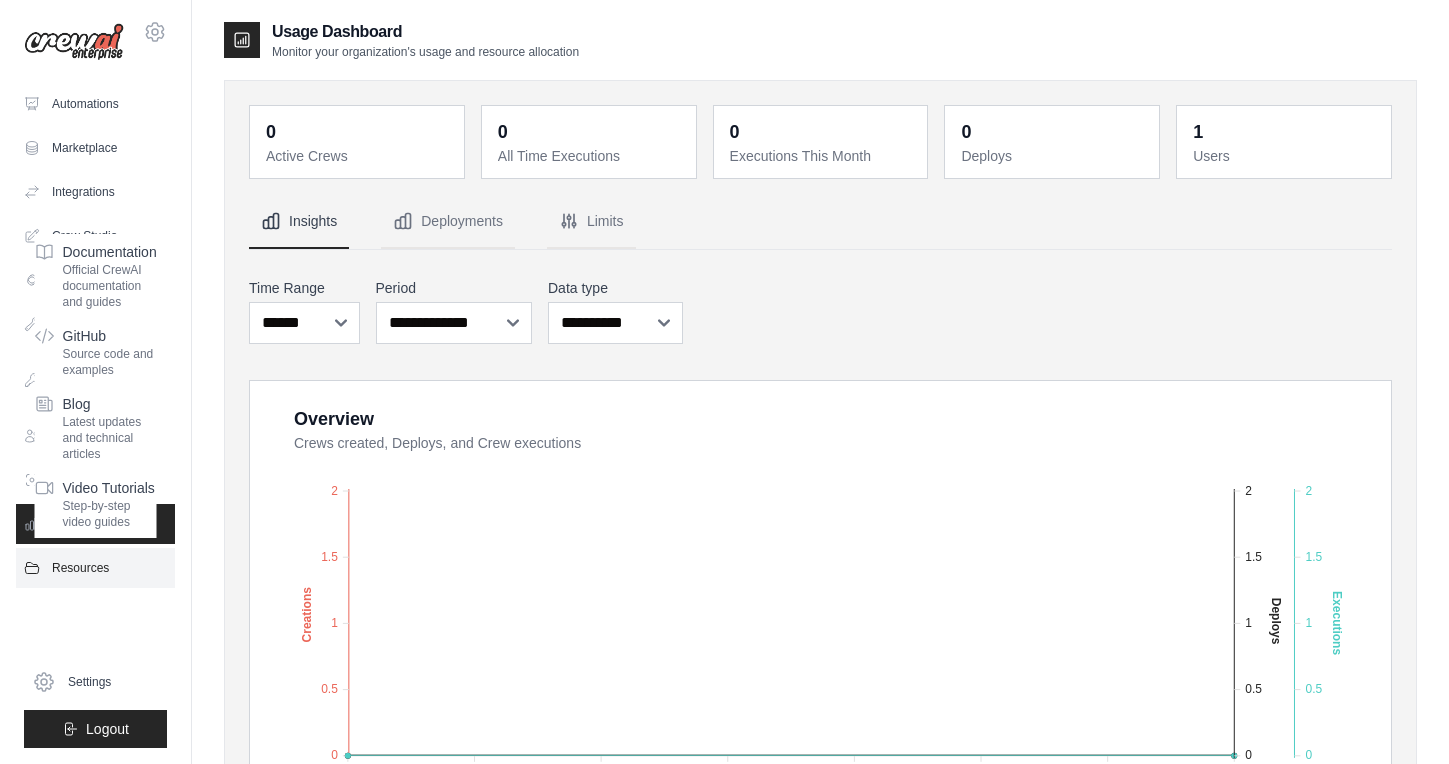 click on "Resources" at bounding box center [95, 568] 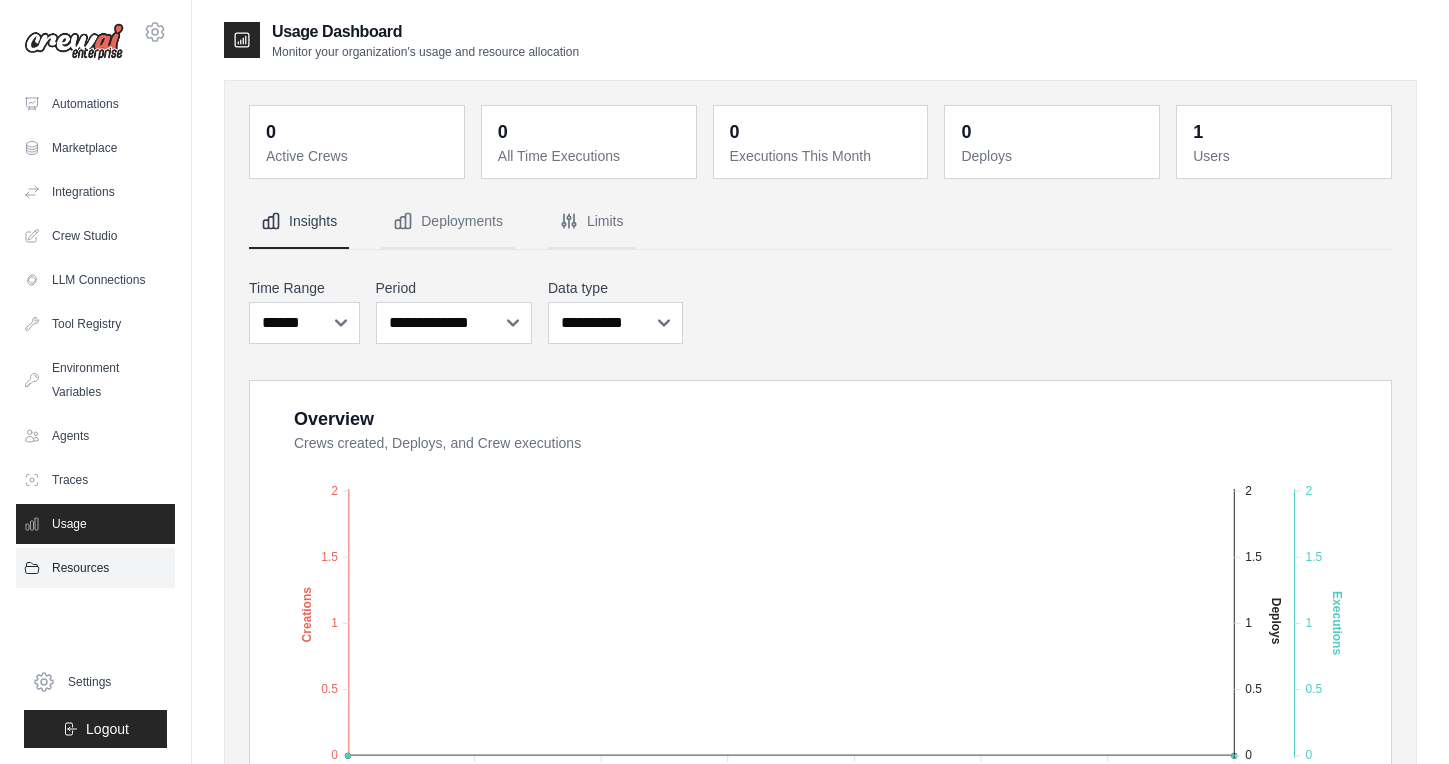 click on "Resources" at bounding box center (95, 568) 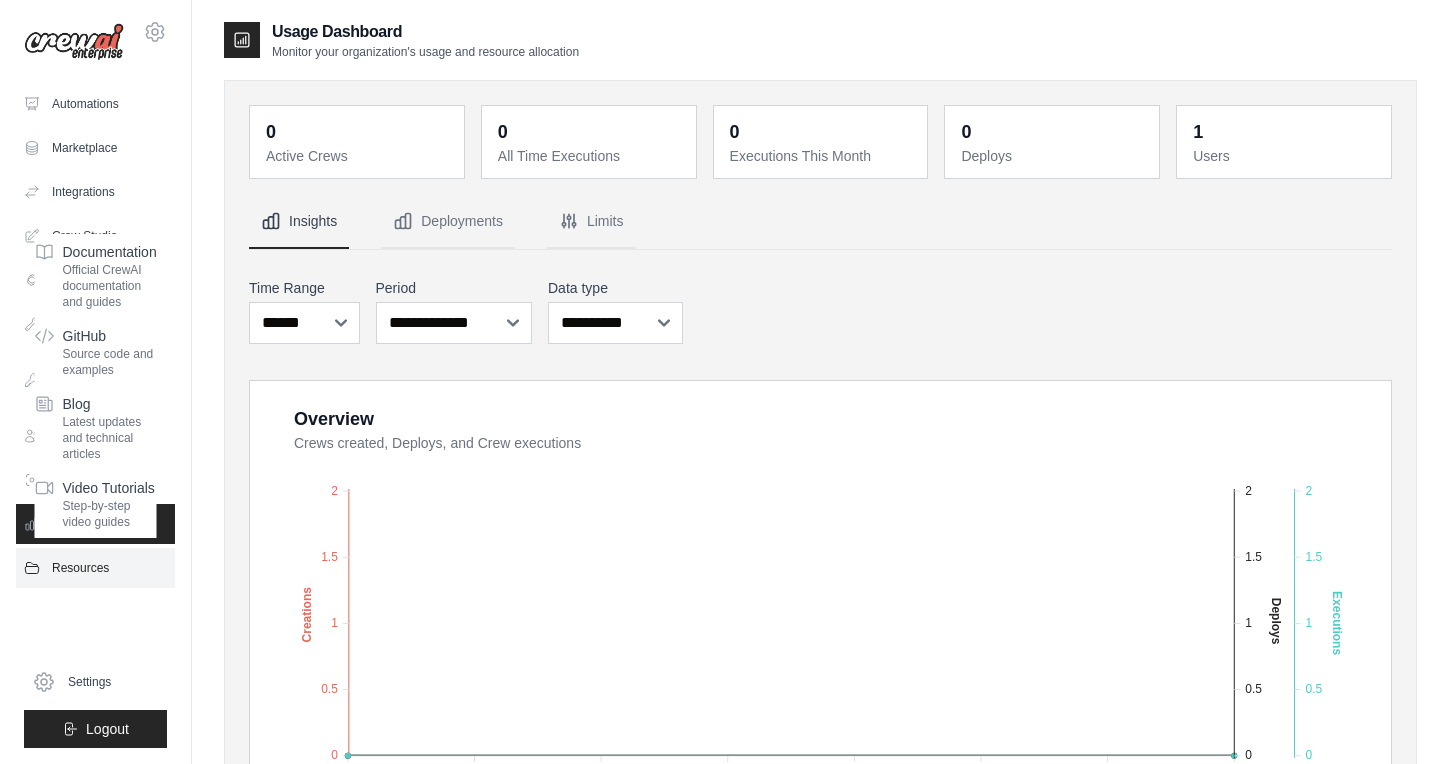 click on "Resources" at bounding box center (95, 568) 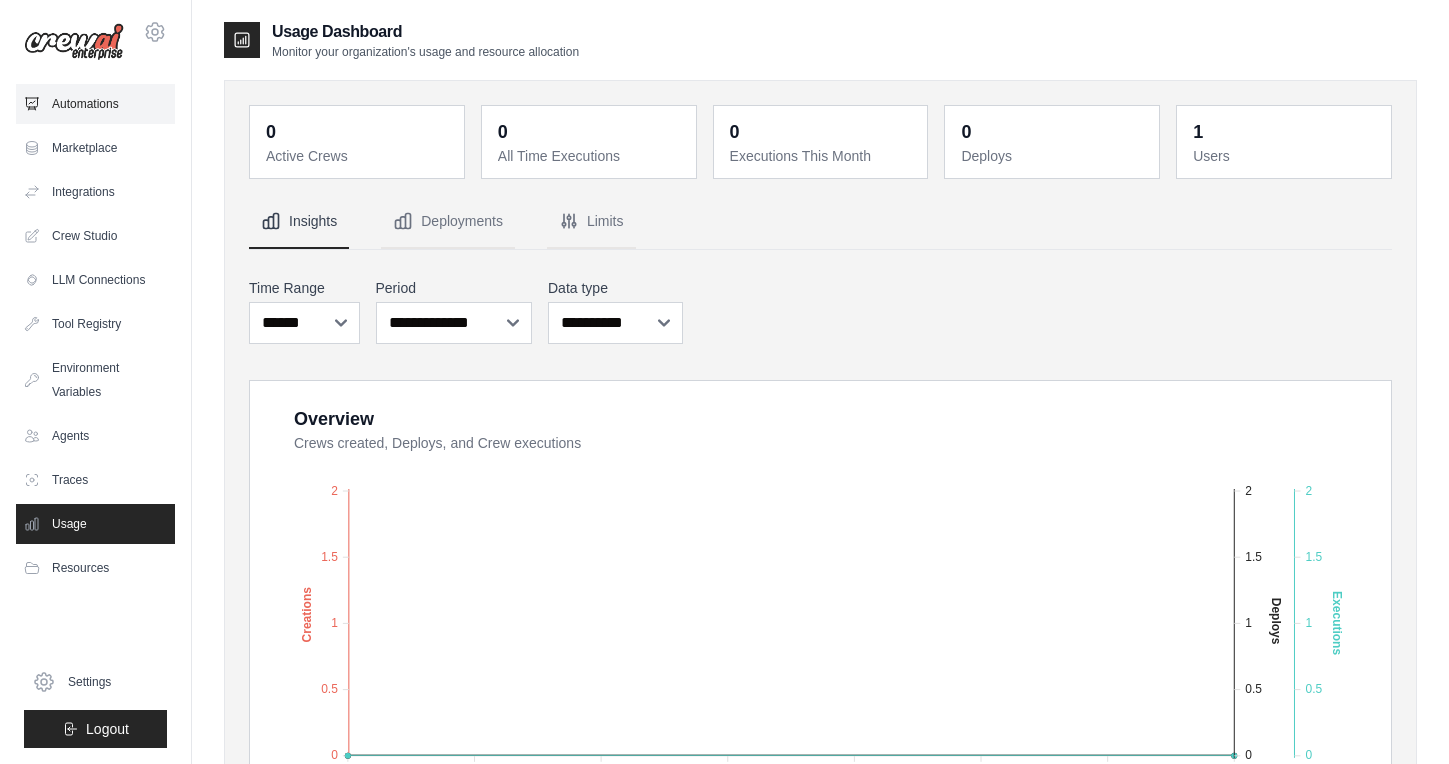 click on "Automations" at bounding box center (95, 104) 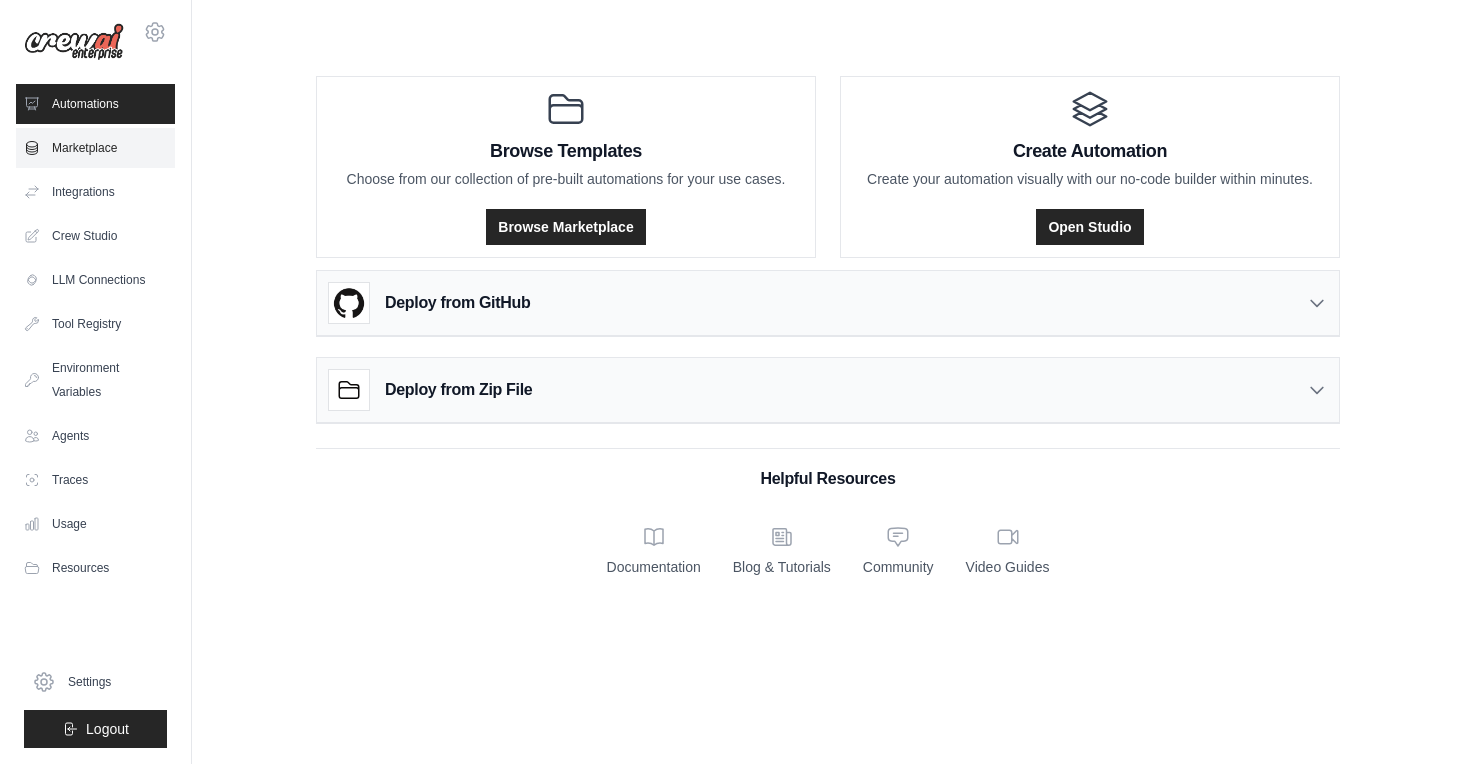 click on "Marketplace" at bounding box center [95, 148] 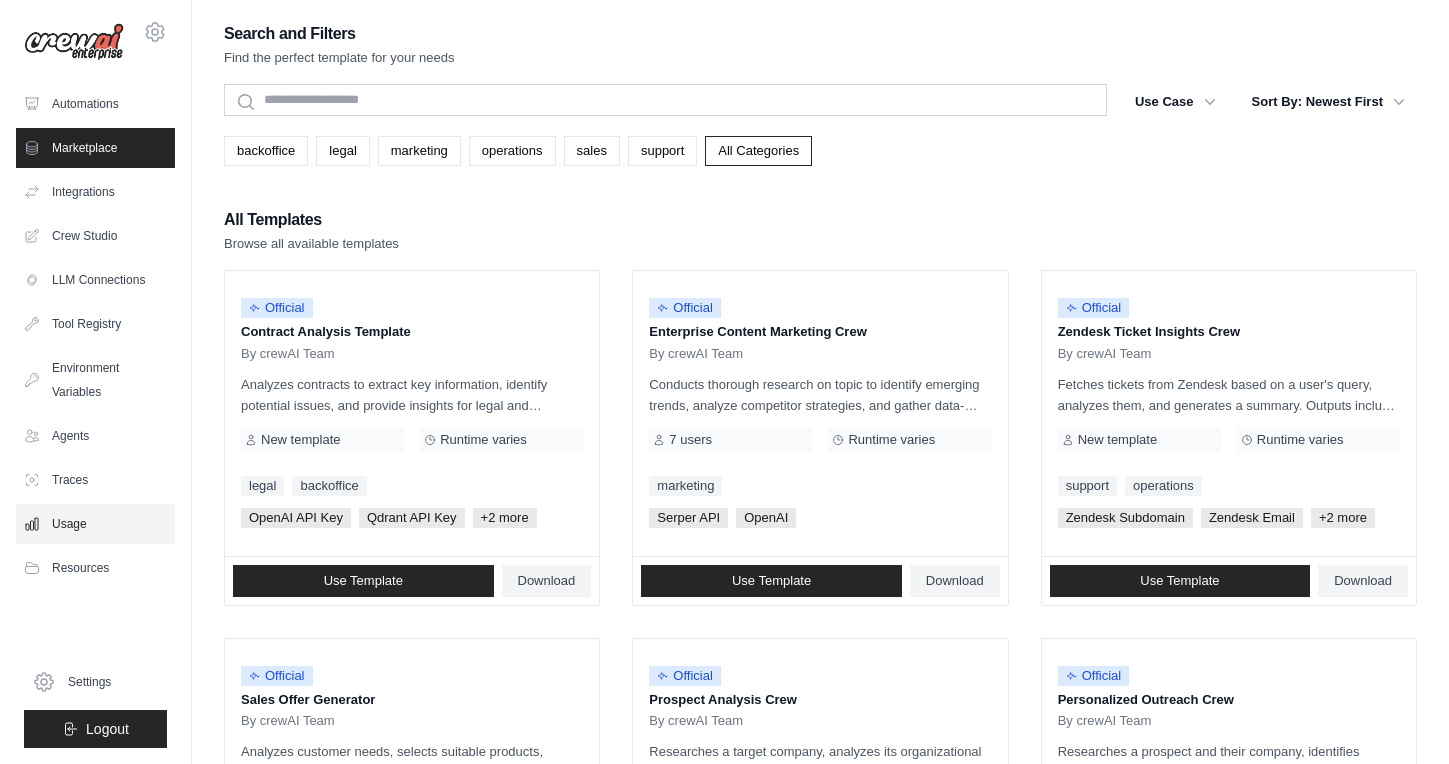 click on "Usage" at bounding box center (95, 524) 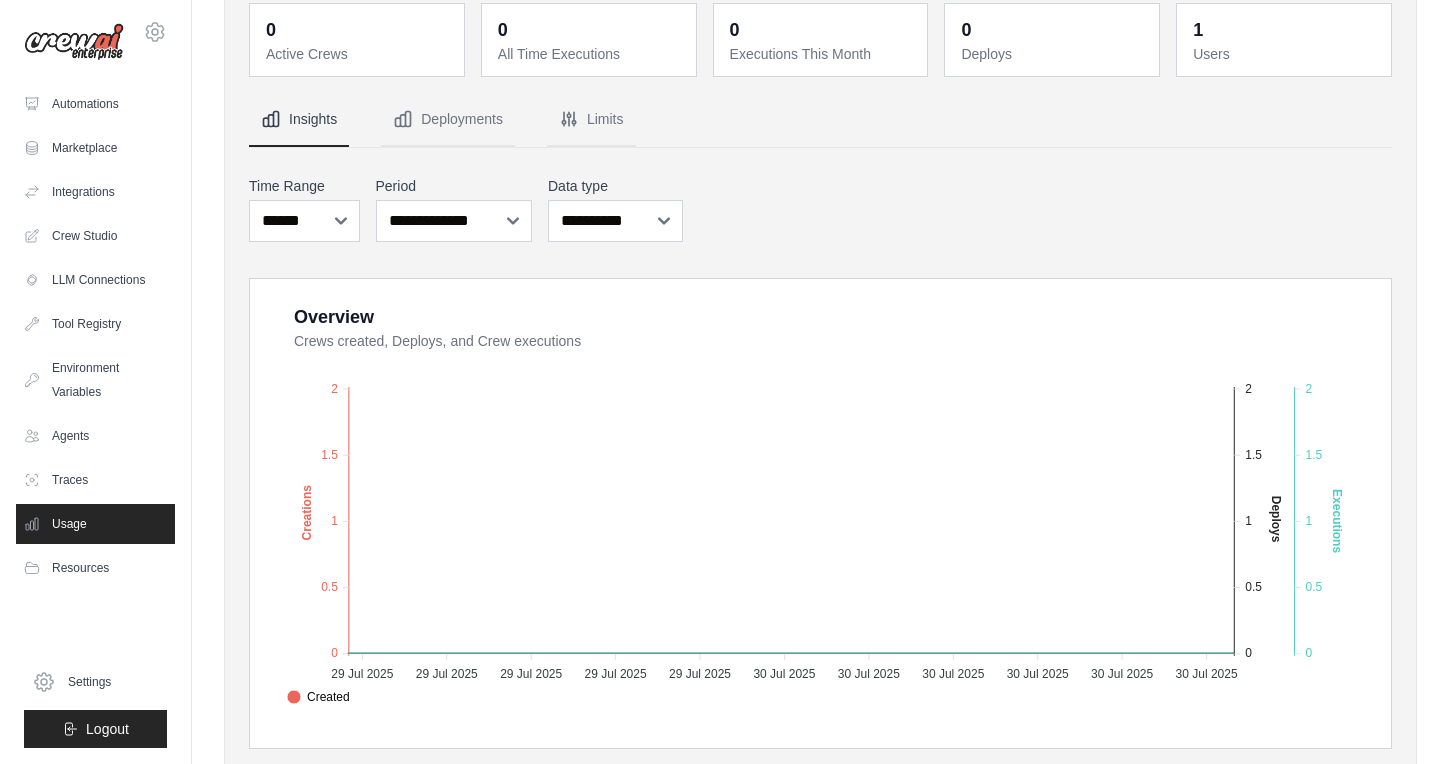 scroll, scrollTop: 0, scrollLeft: 0, axis: both 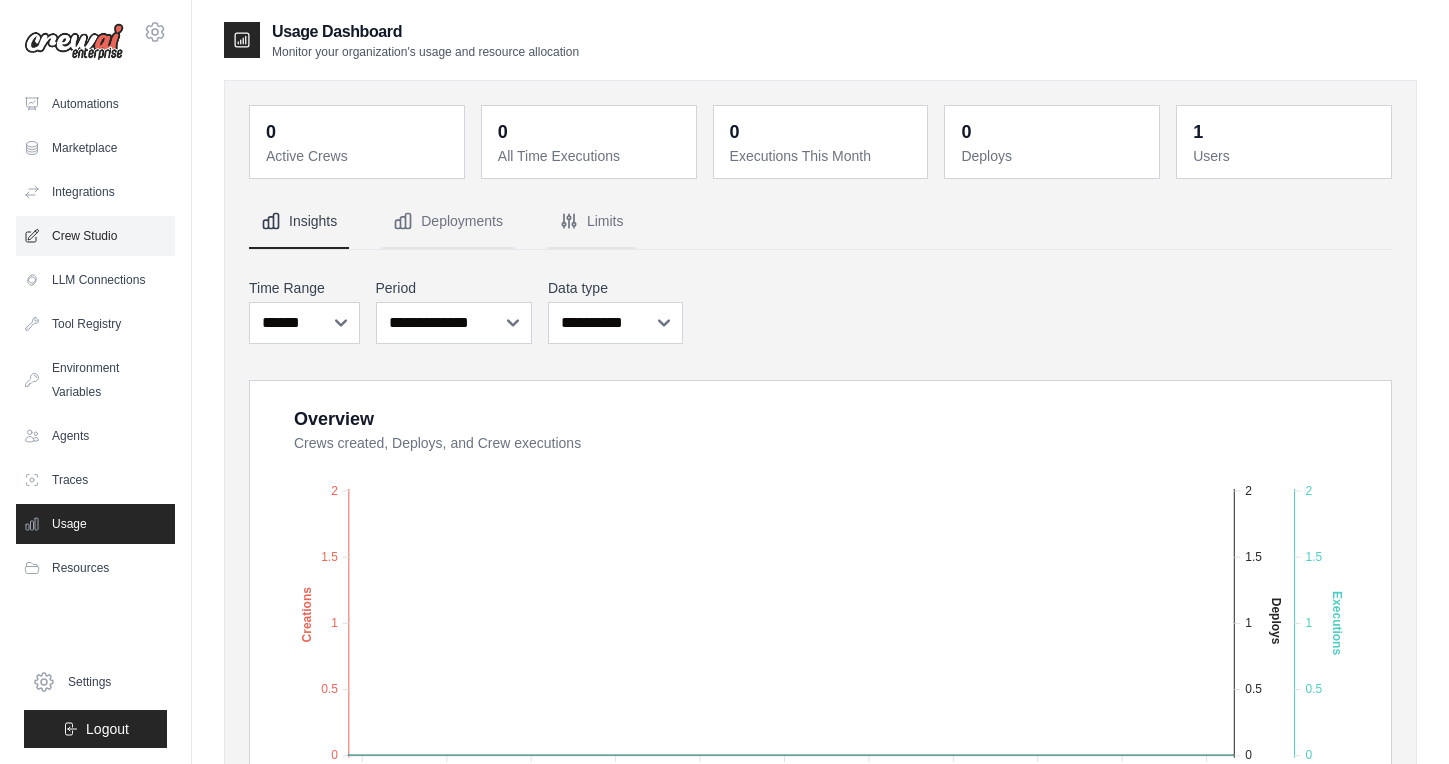 click on "Crew Studio" at bounding box center (95, 236) 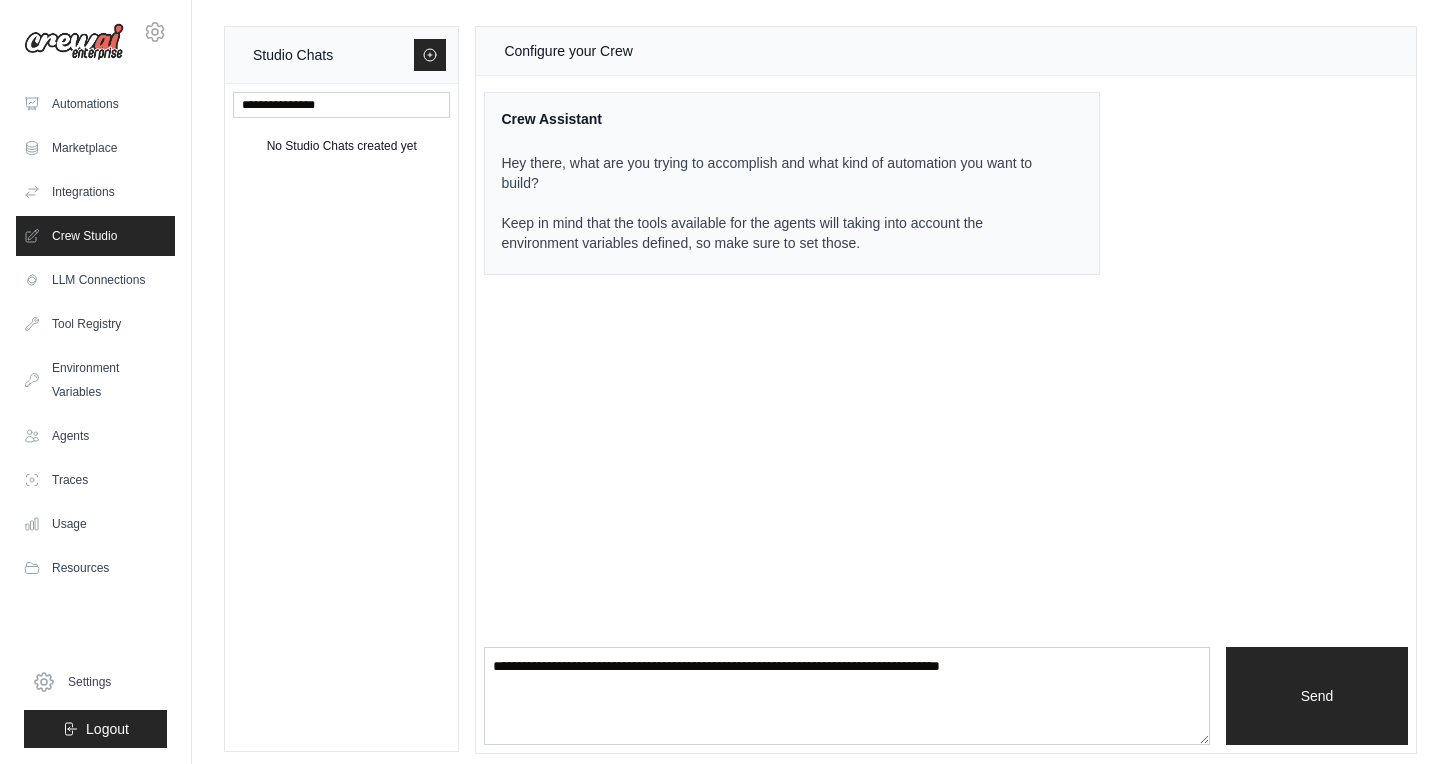 scroll, scrollTop: 0, scrollLeft: 0, axis: both 